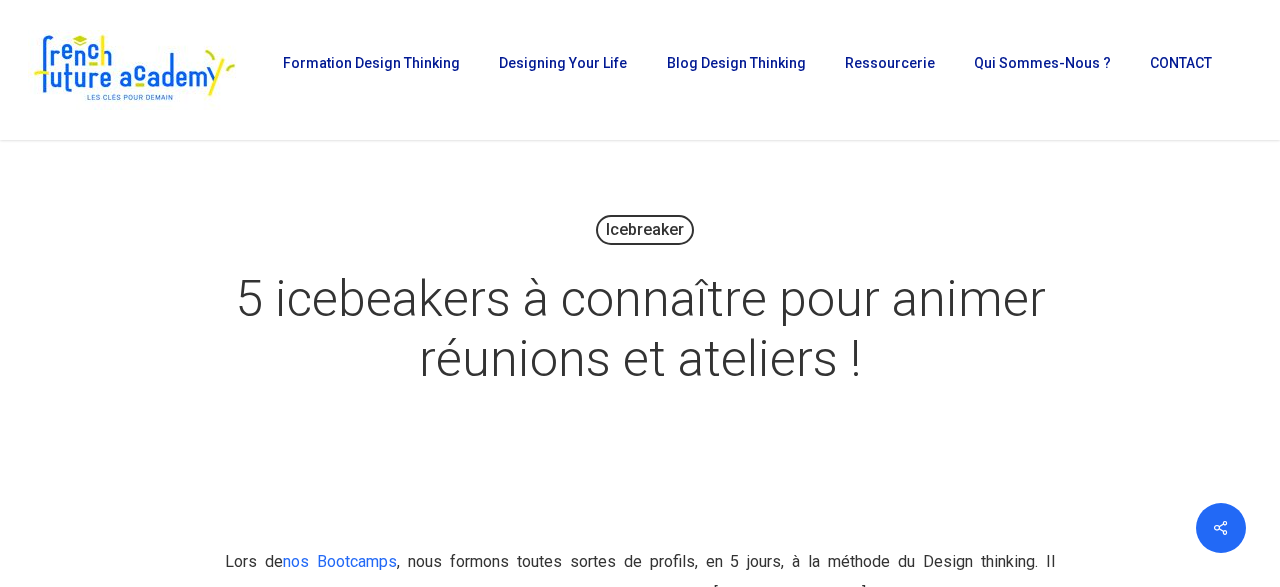 scroll, scrollTop: 0, scrollLeft: 0, axis: both 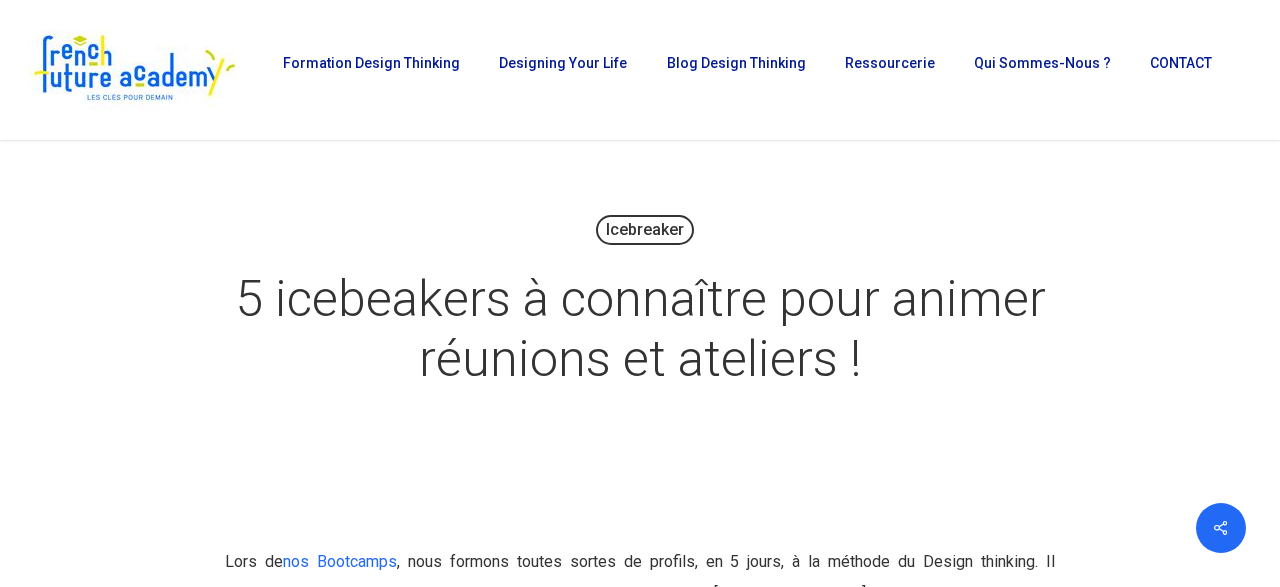click on "Blog Design Thinking" at bounding box center [736, 63] 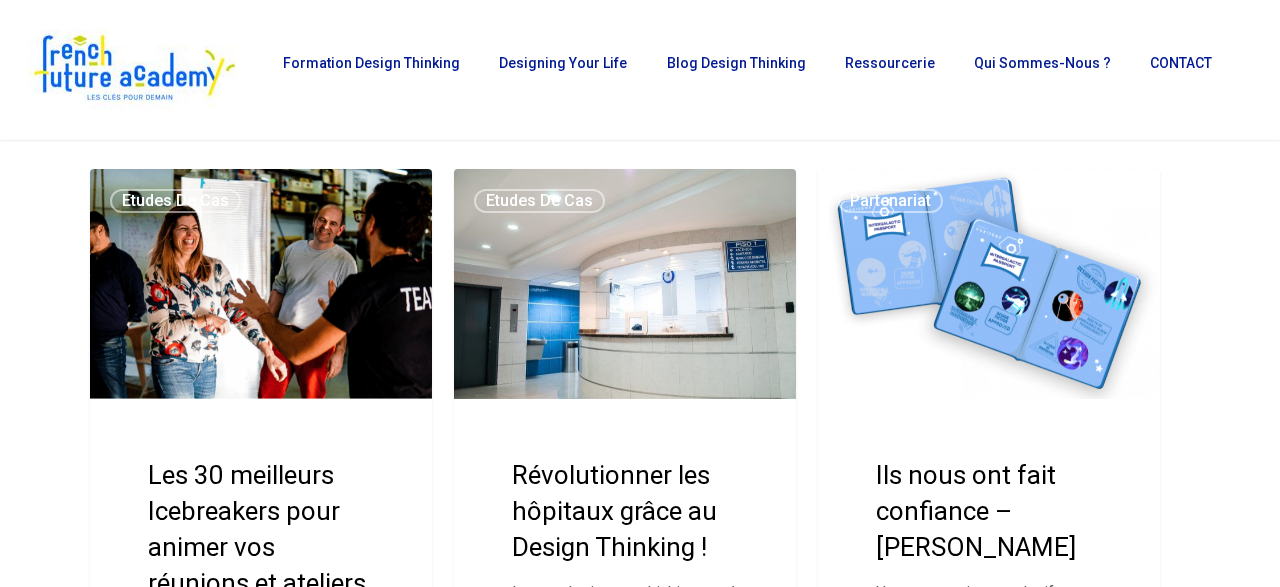 scroll, scrollTop: 0, scrollLeft: 0, axis: both 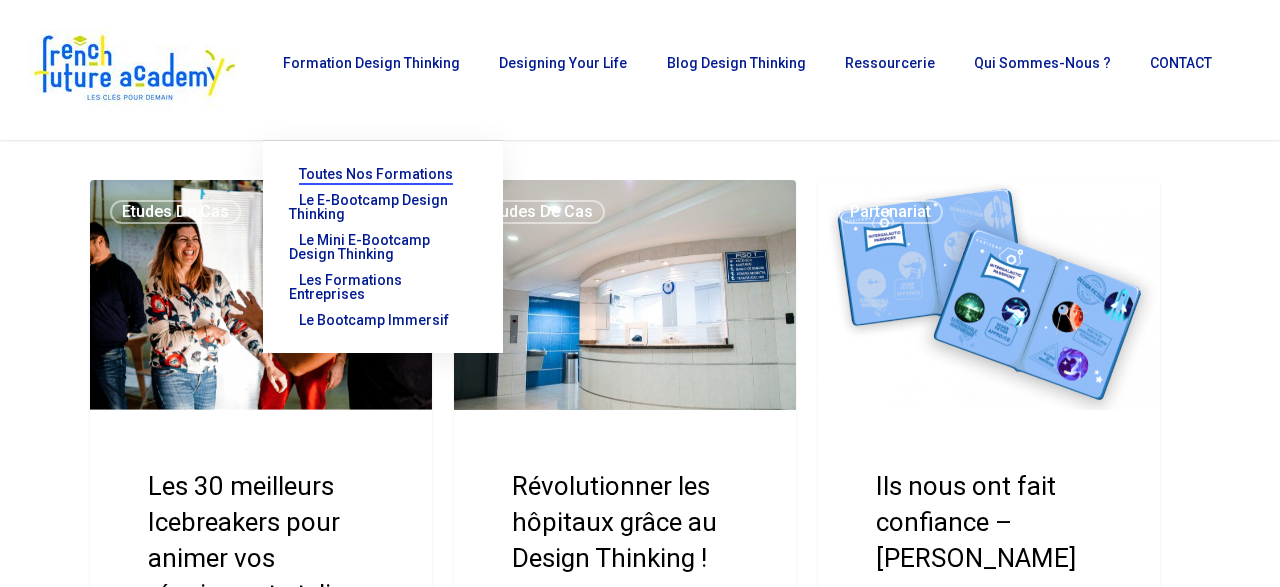 click on "Toutes nos formations" at bounding box center (376, 174) 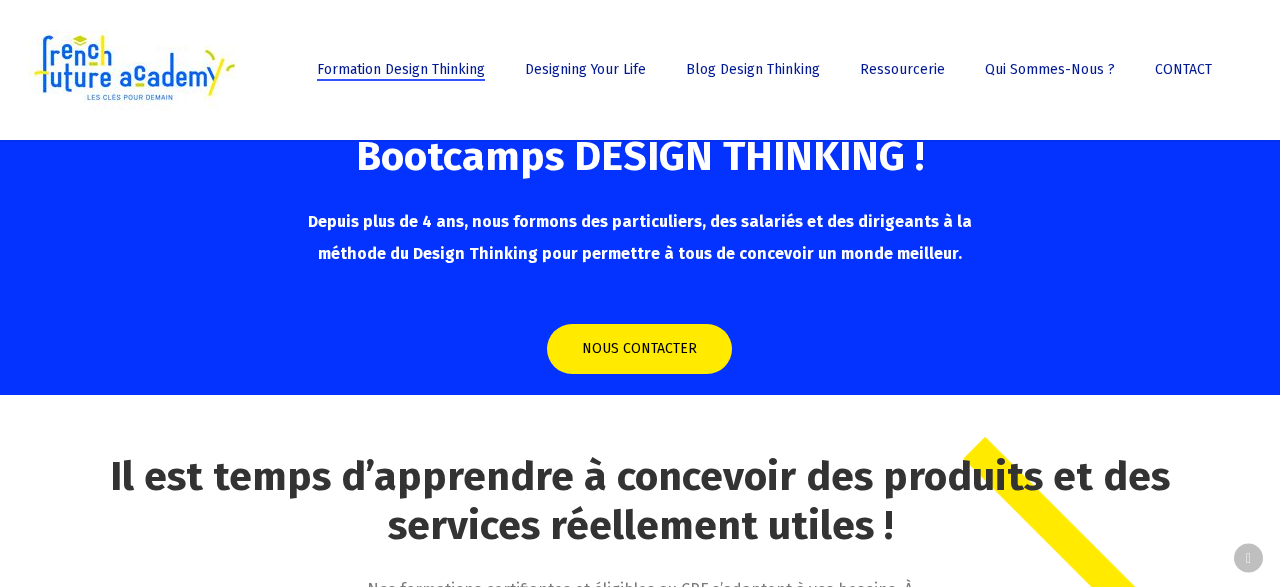scroll, scrollTop: 0, scrollLeft: 0, axis: both 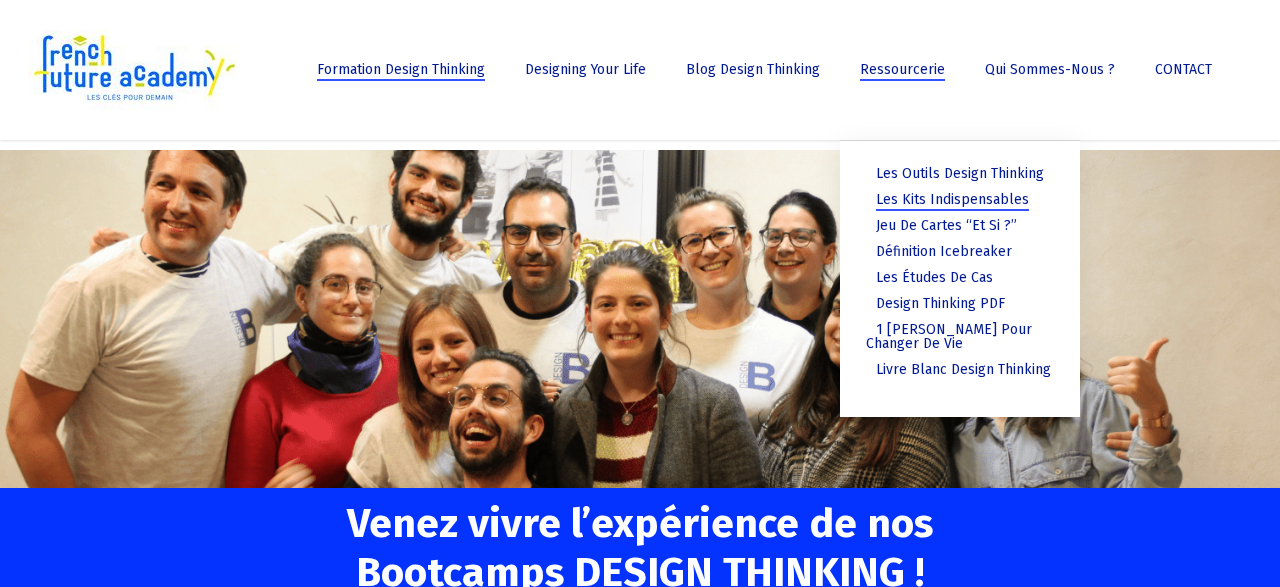 click on "Les kits indispensables" at bounding box center [952, 199] 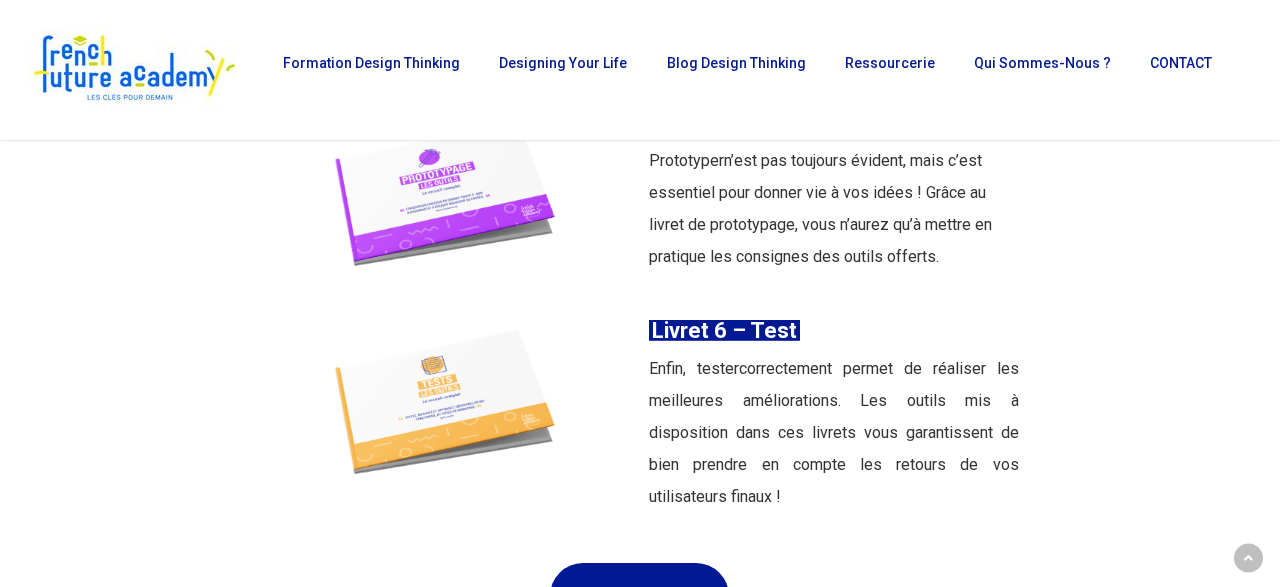 scroll, scrollTop: 2080, scrollLeft: 0, axis: vertical 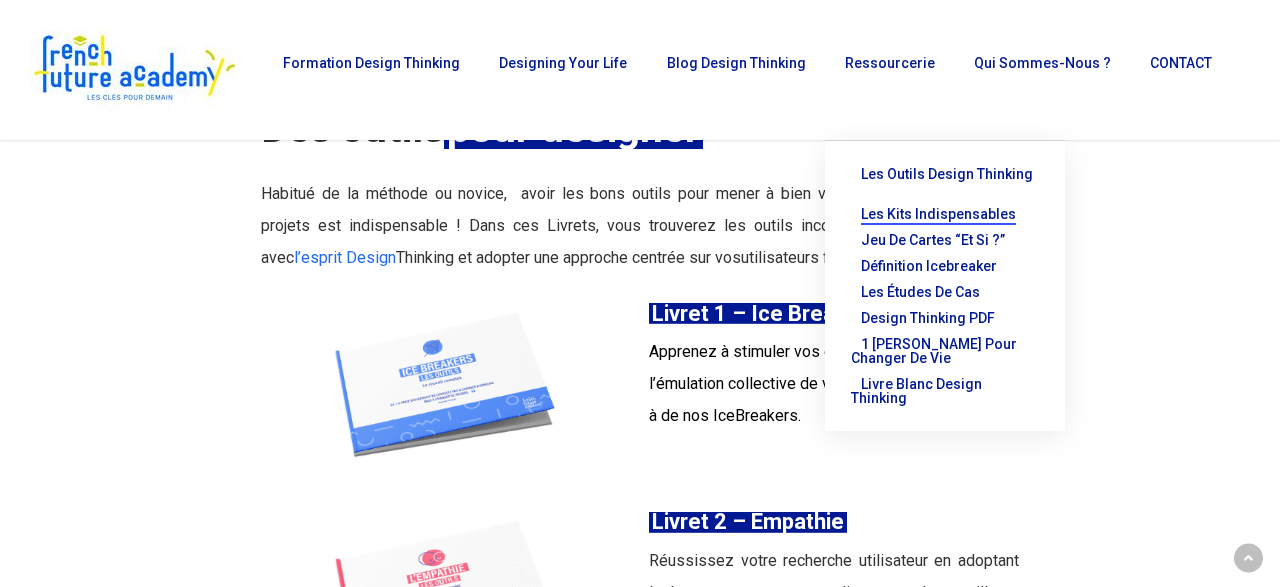 click on "Les outils Design Thinking" at bounding box center [947, 174] 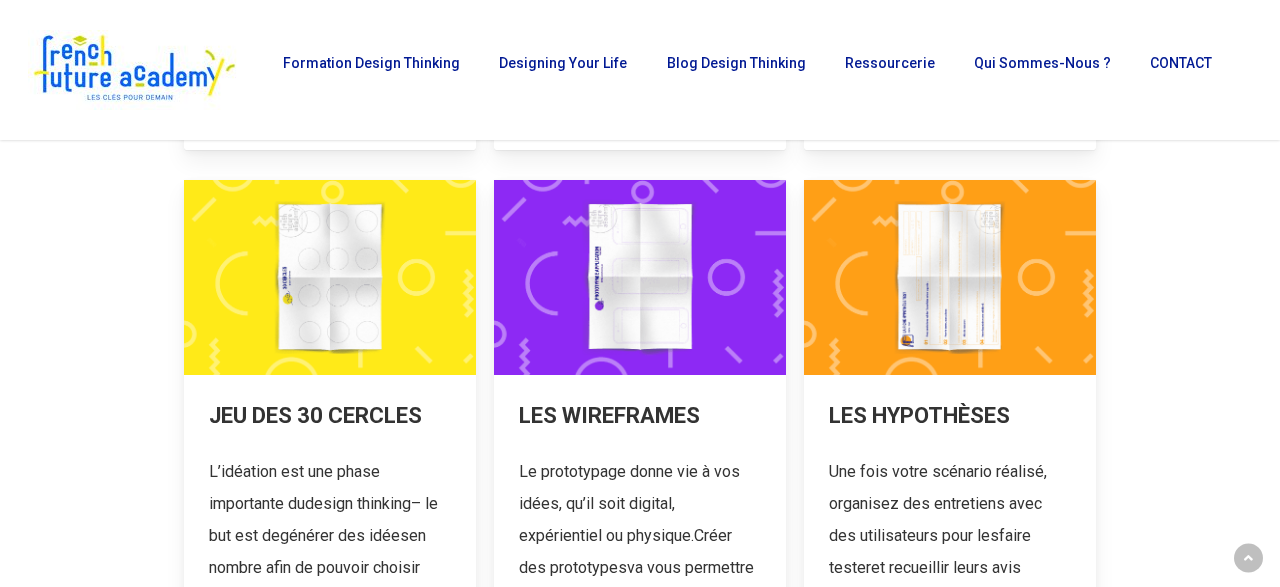 scroll, scrollTop: 0, scrollLeft: 0, axis: both 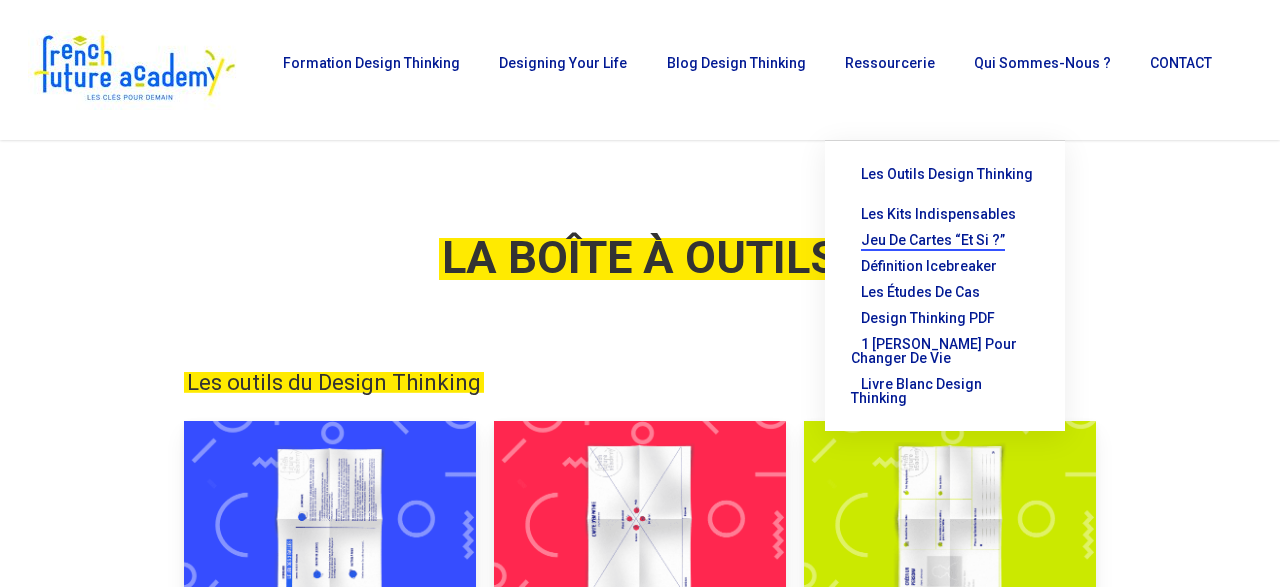 click on "Jeu de cartes “Et si ?”" at bounding box center [933, 240] 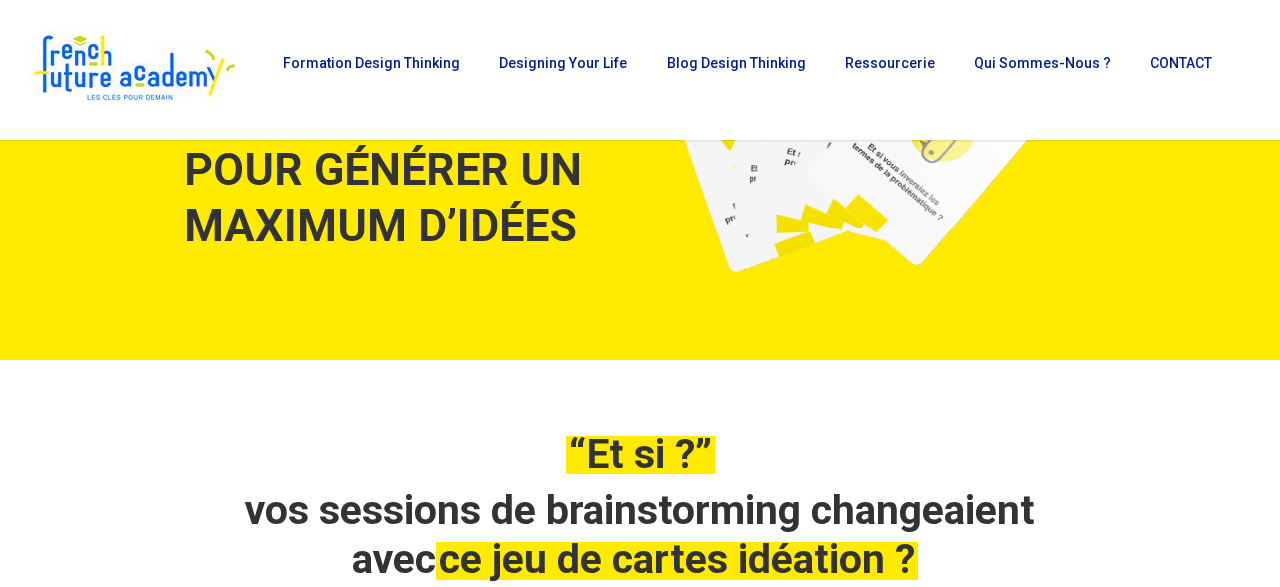 scroll, scrollTop: 0, scrollLeft: 0, axis: both 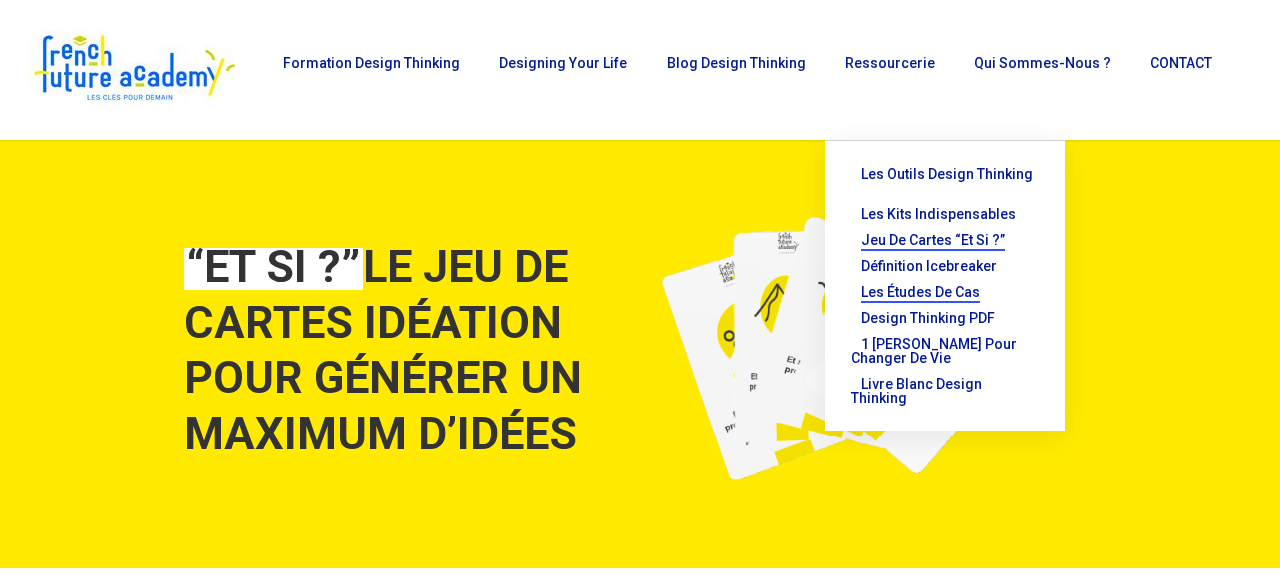 click on "Les études de cas" at bounding box center (920, 292) 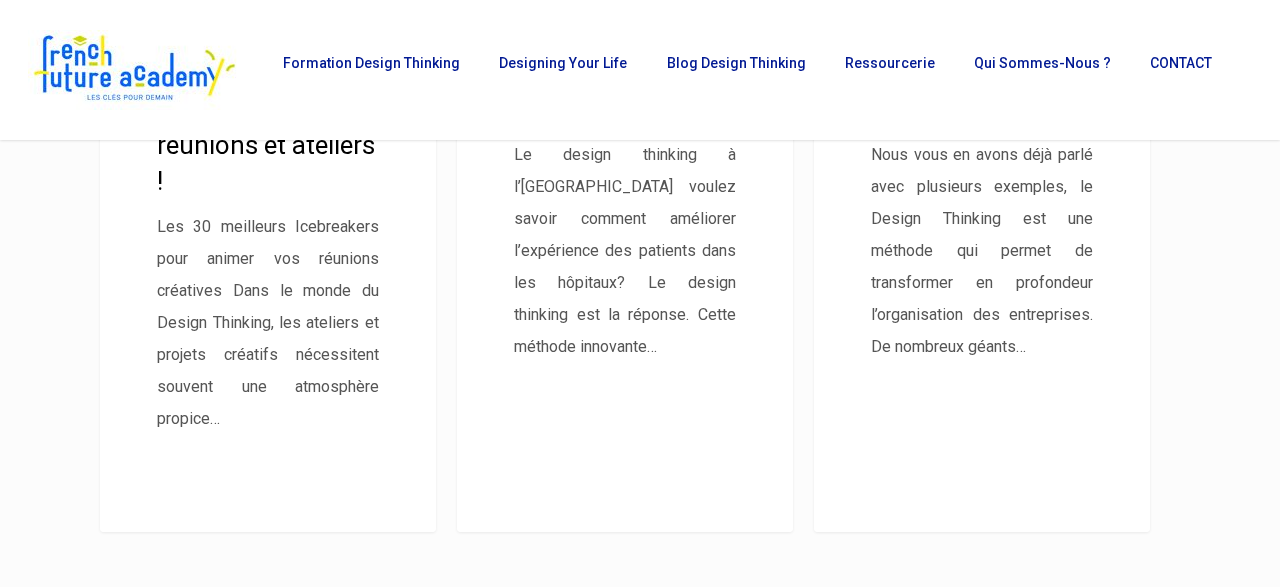 scroll, scrollTop: 0, scrollLeft: 0, axis: both 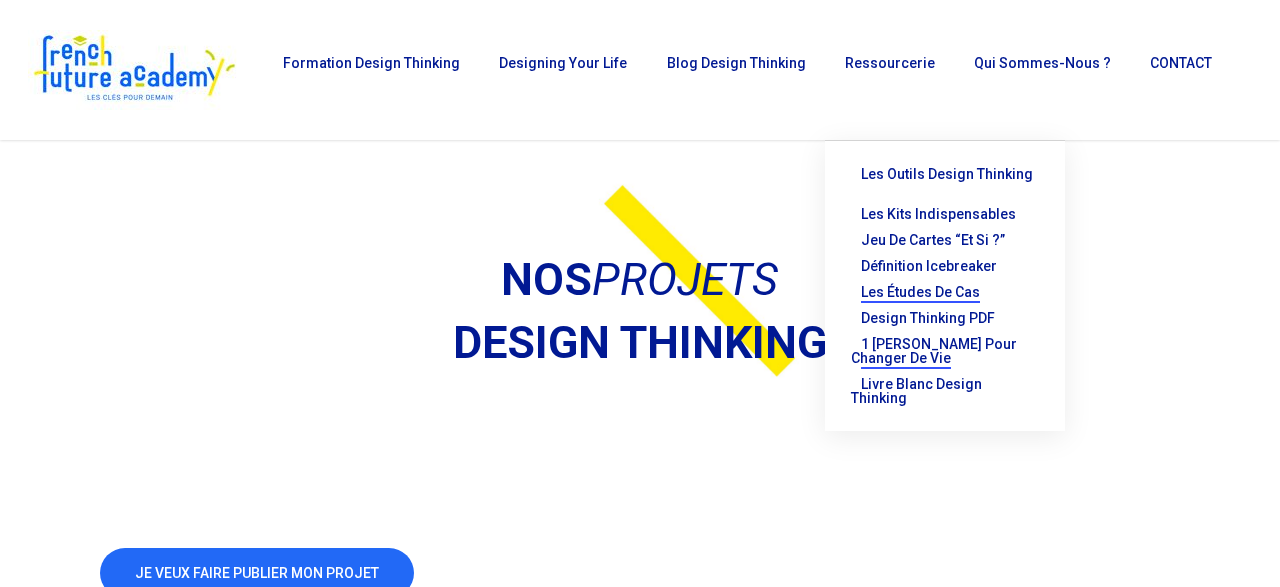 click on "1 [PERSON_NAME] pour changer de vie" at bounding box center (934, 351) 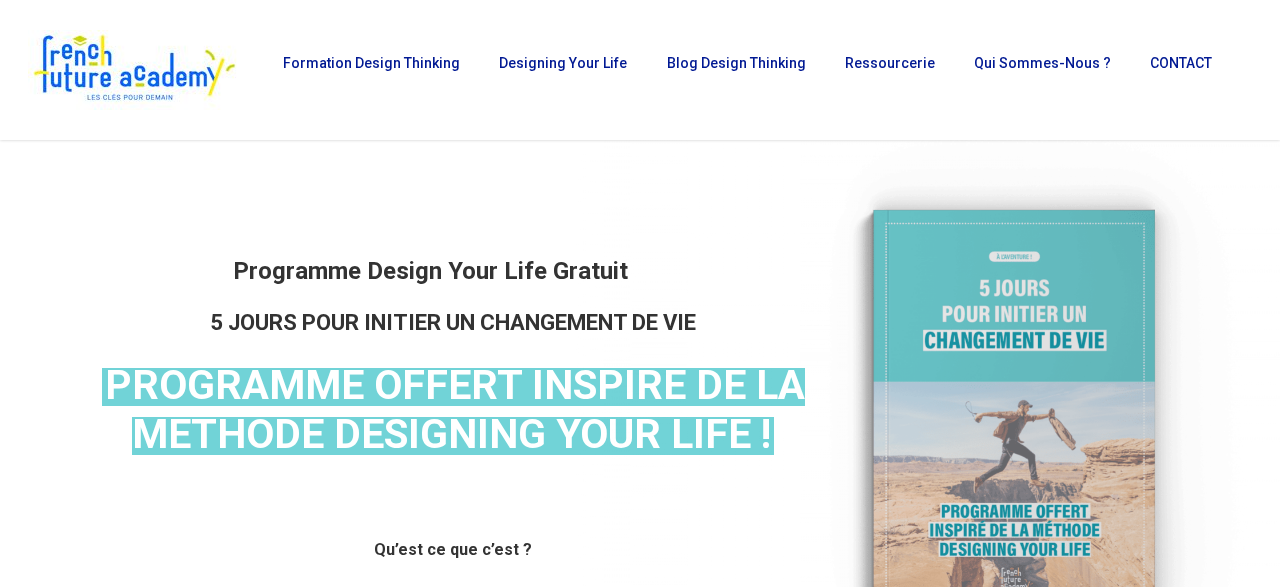 scroll, scrollTop: 0, scrollLeft: 0, axis: both 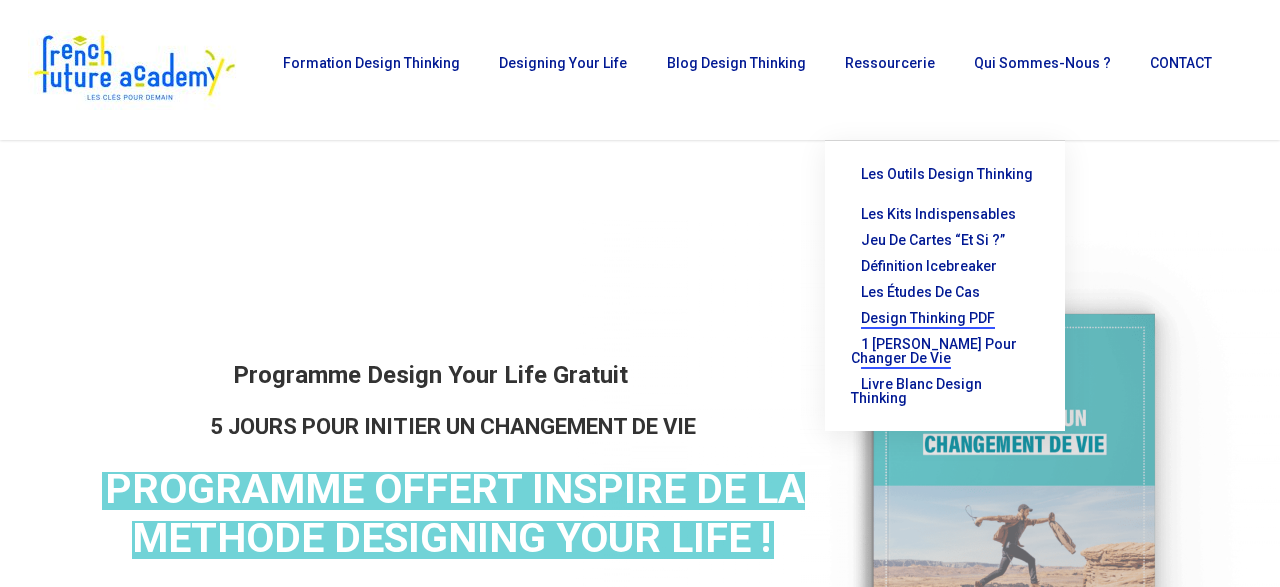 click on "Design thinking PDF" at bounding box center (928, 318) 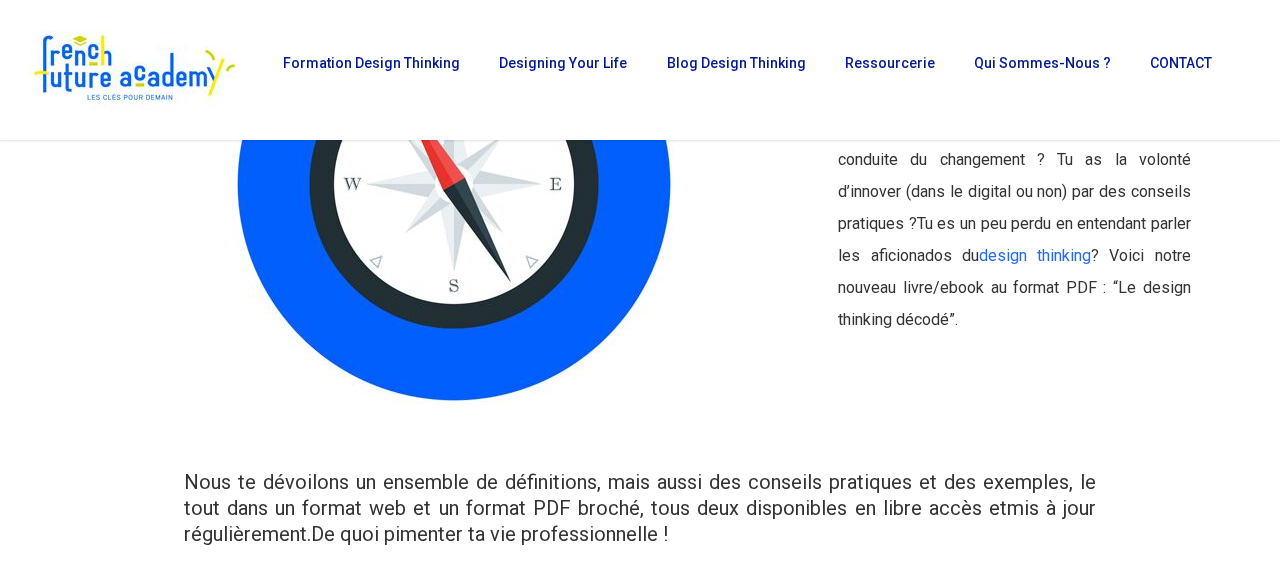 scroll, scrollTop: 0, scrollLeft: 0, axis: both 